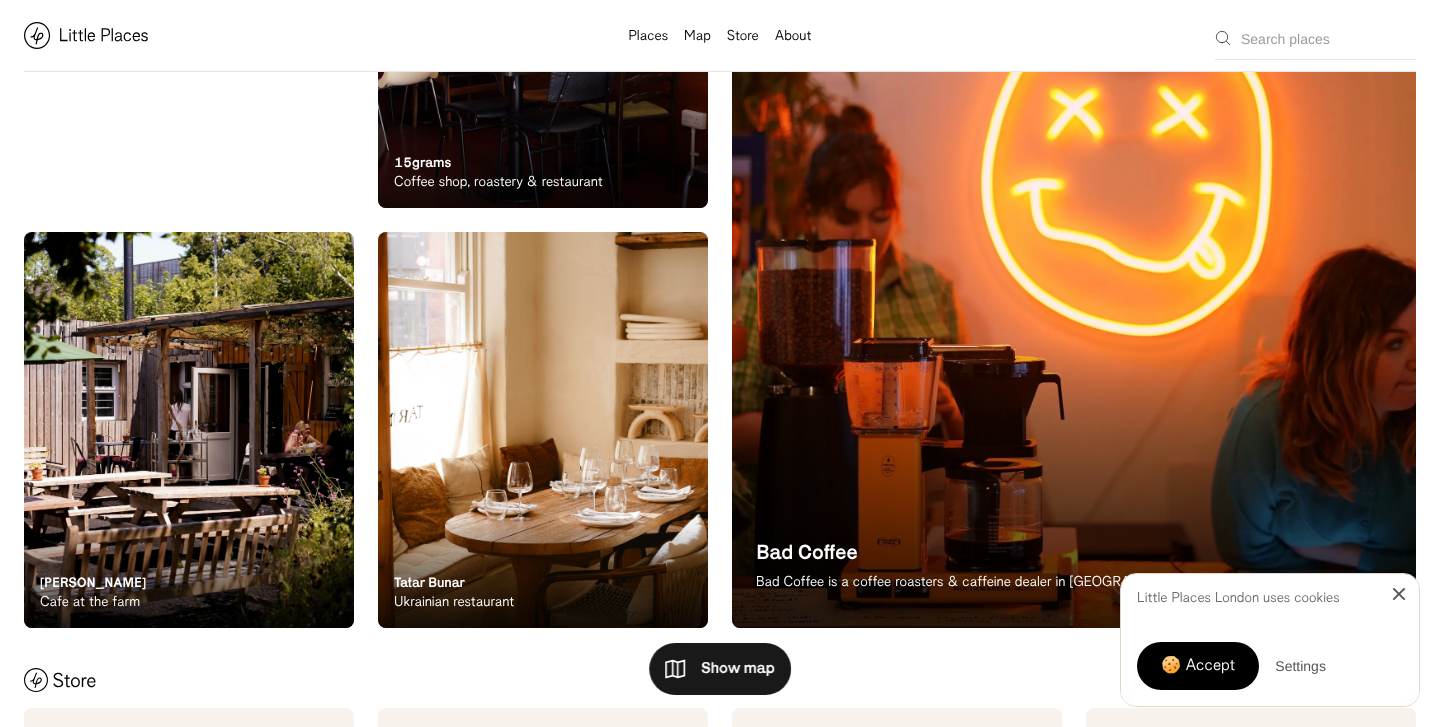 scroll, scrollTop: 454, scrollLeft: 0, axis: vertical 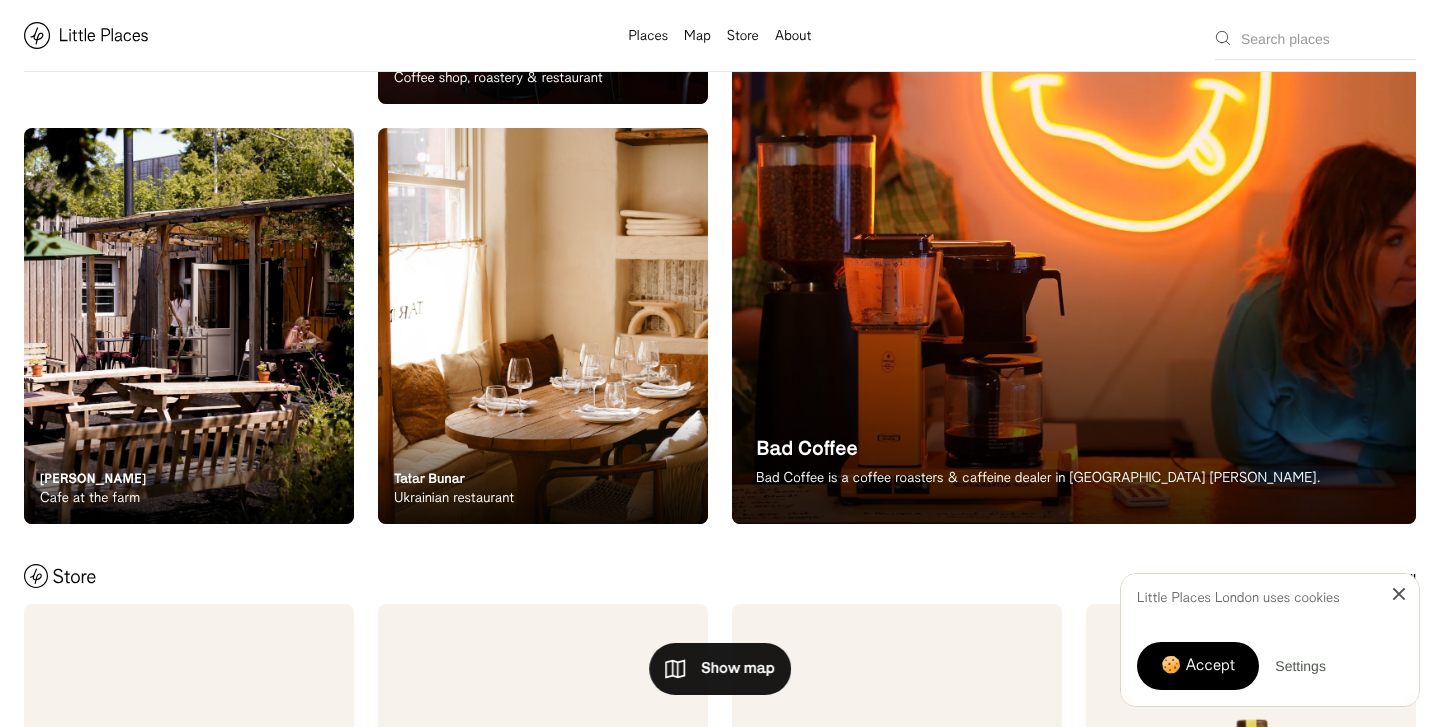 click on "Close Cookie Popup" at bounding box center [1399, 594] 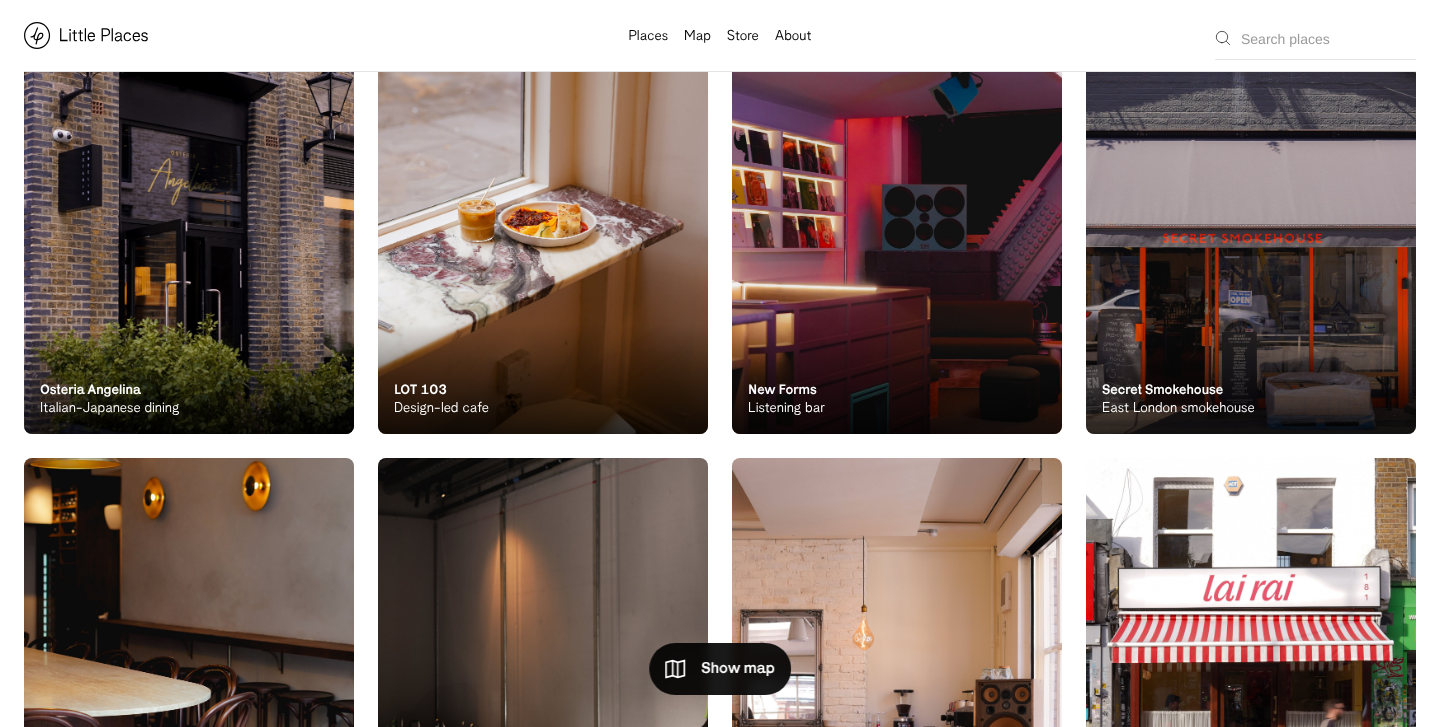 scroll, scrollTop: 1500, scrollLeft: 0, axis: vertical 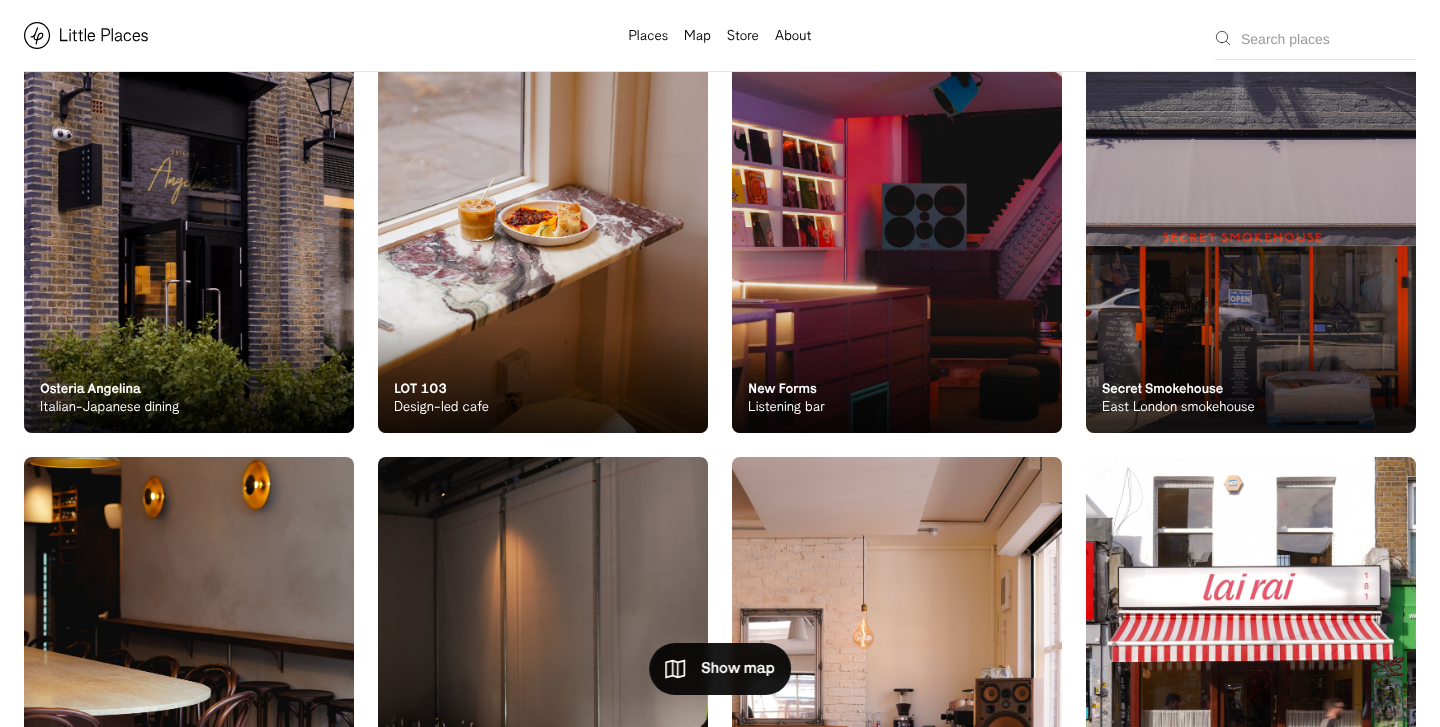 click on "Secret Smokehouse" at bounding box center (1162, 388) 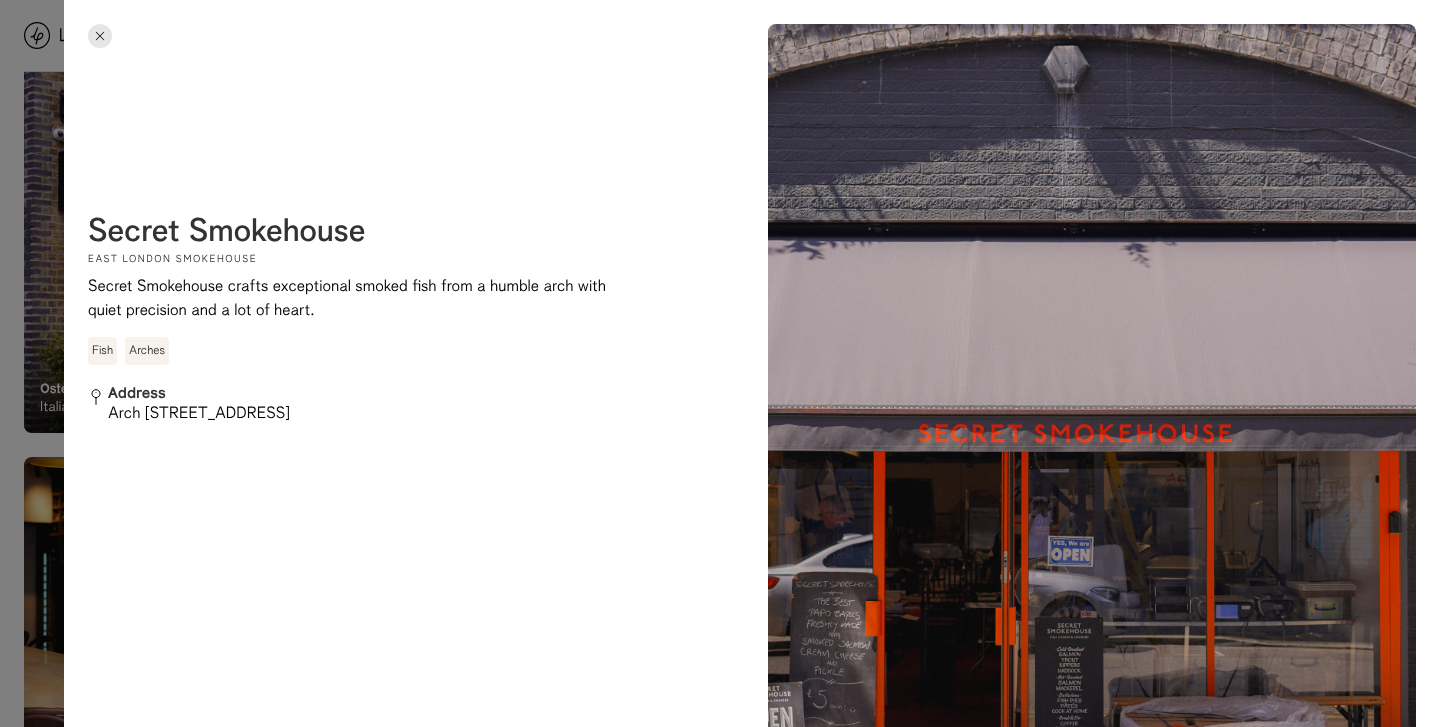 scroll, scrollTop: 0, scrollLeft: 0, axis: both 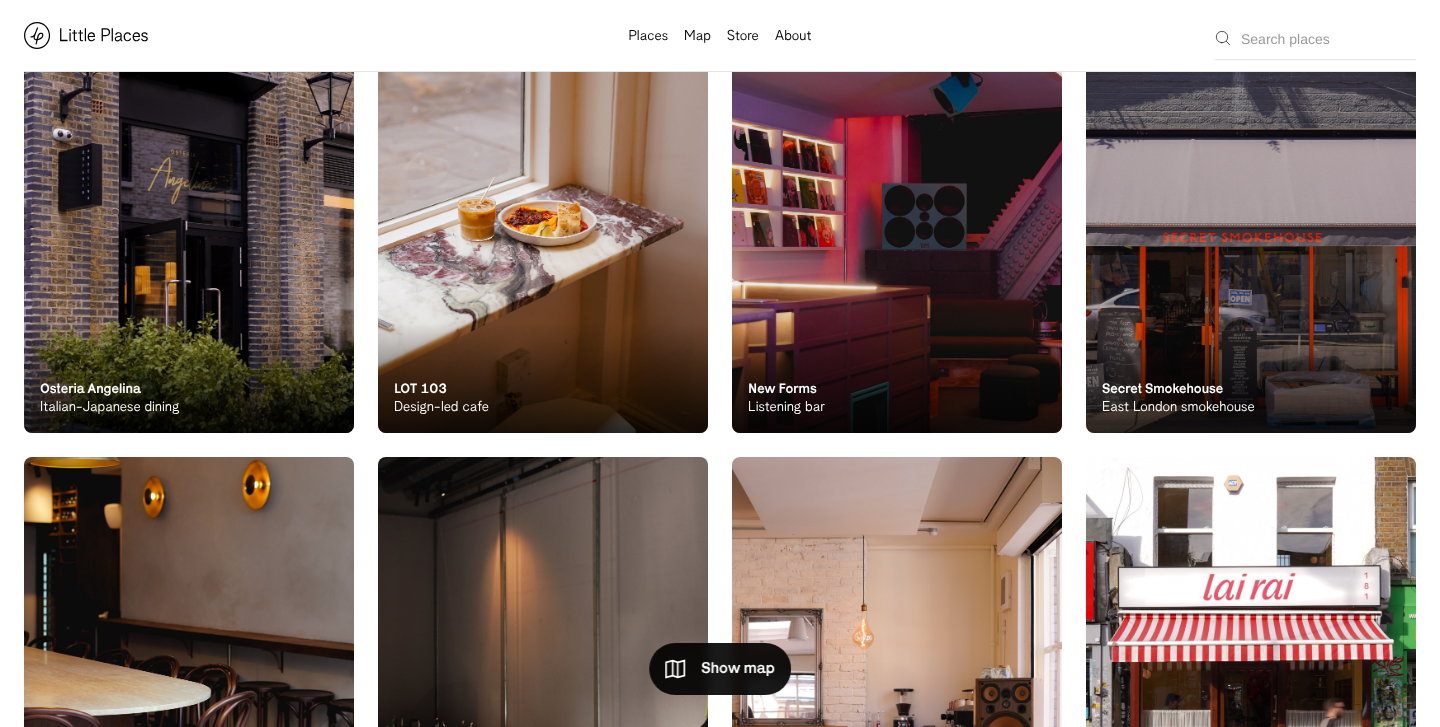 click at bounding box center [897, 235] 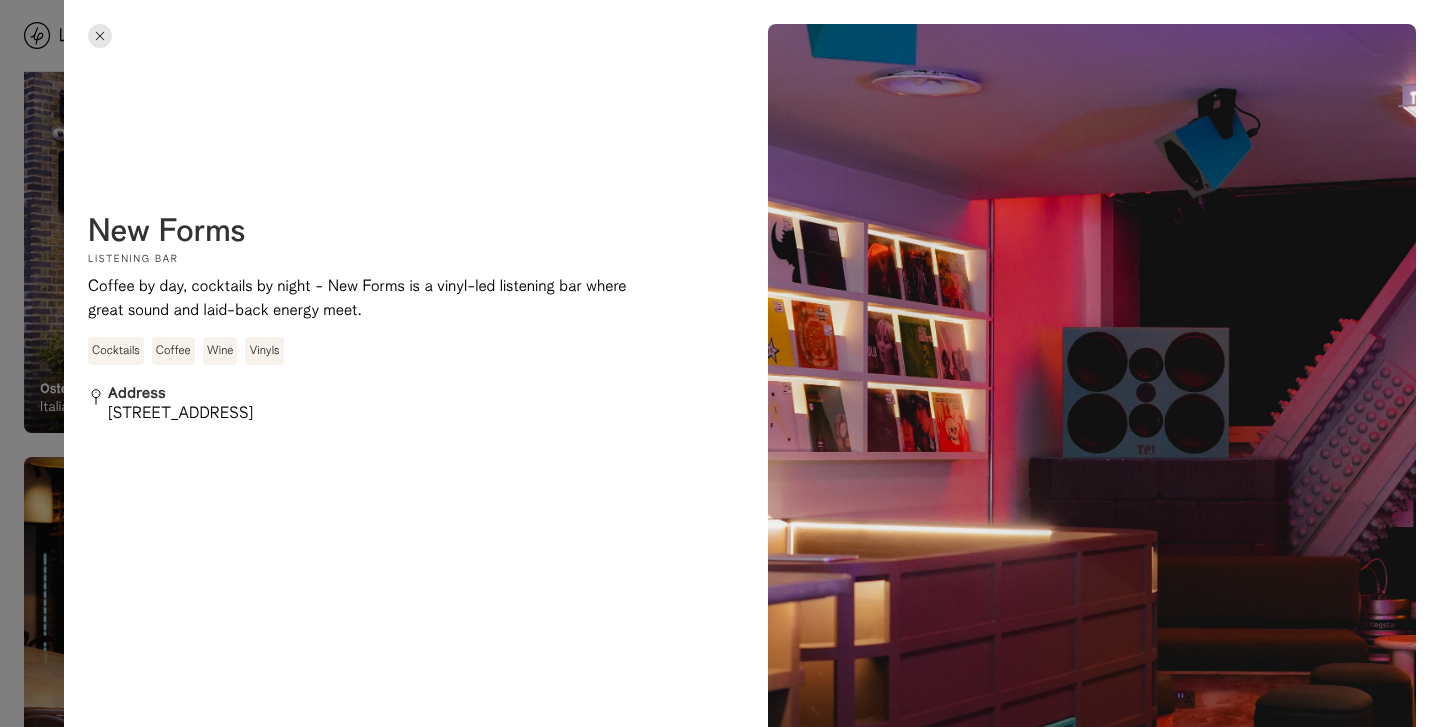 scroll, scrollTop: 0, scrollLeft: 0, axis: both 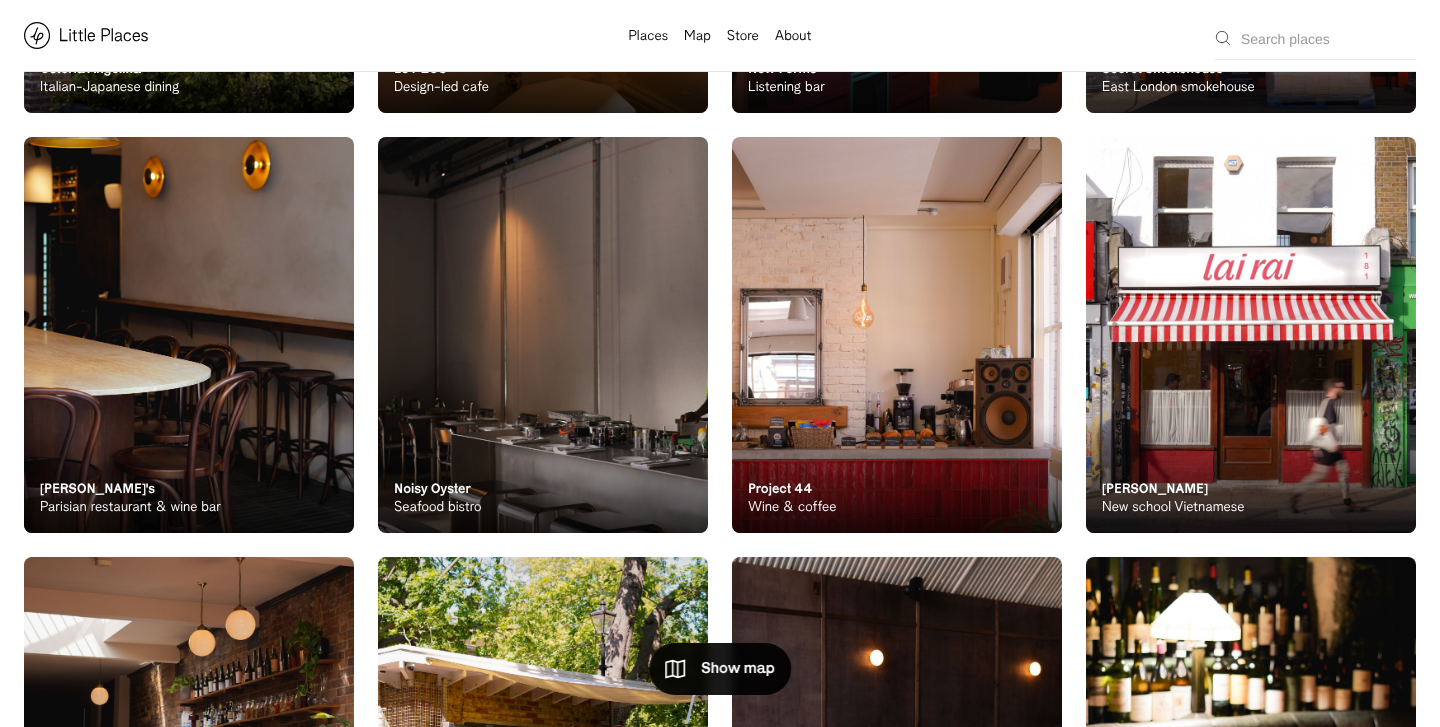 click at bounding box center (1251, 335) 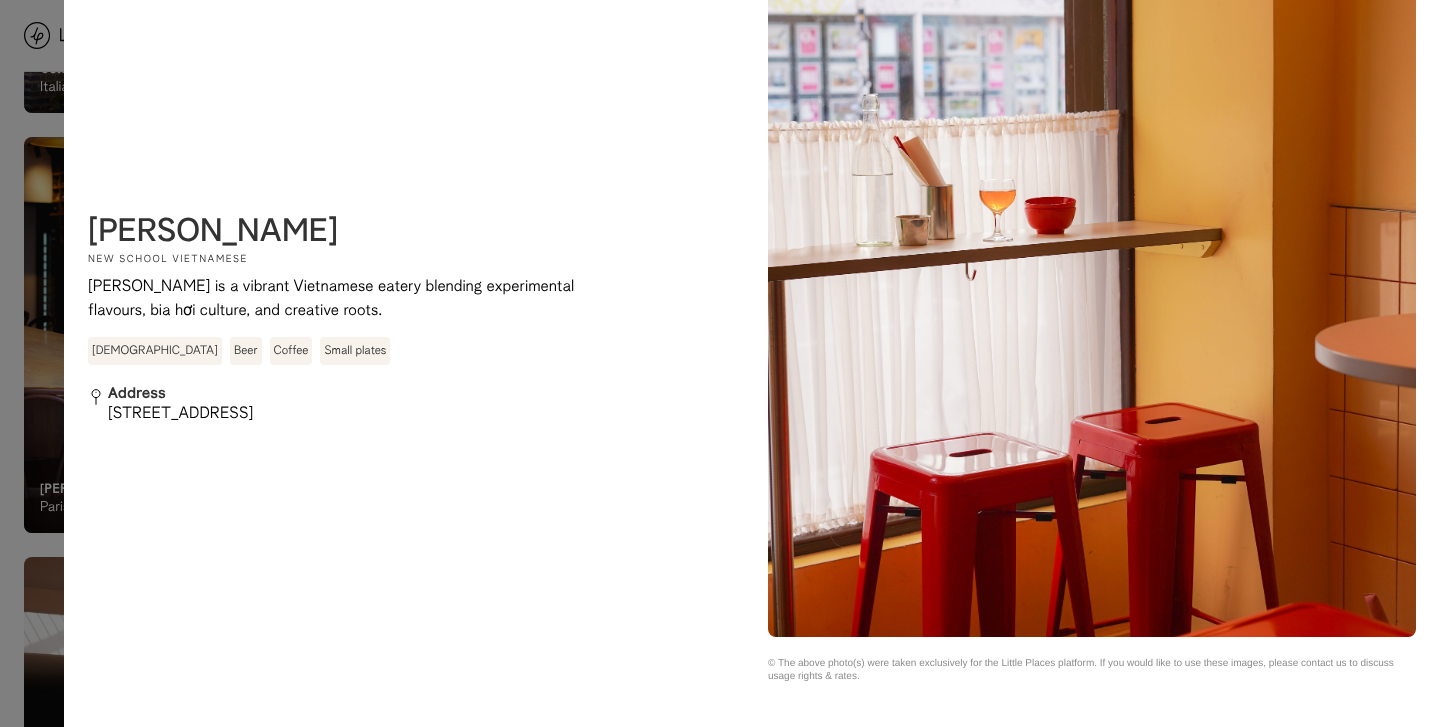 scroll, scrollTop: 2265, scrollLeft: 0, axis: vertical 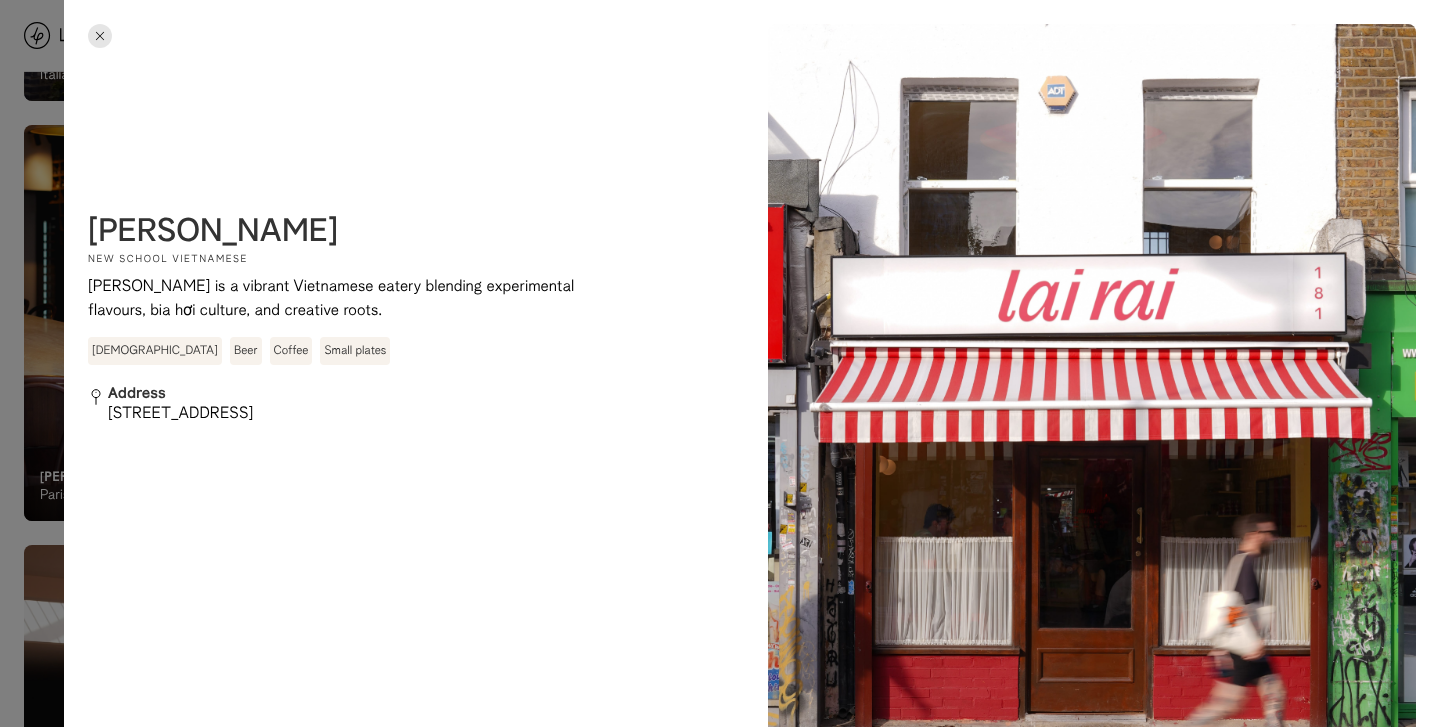 click at bounding box center (100, 36) 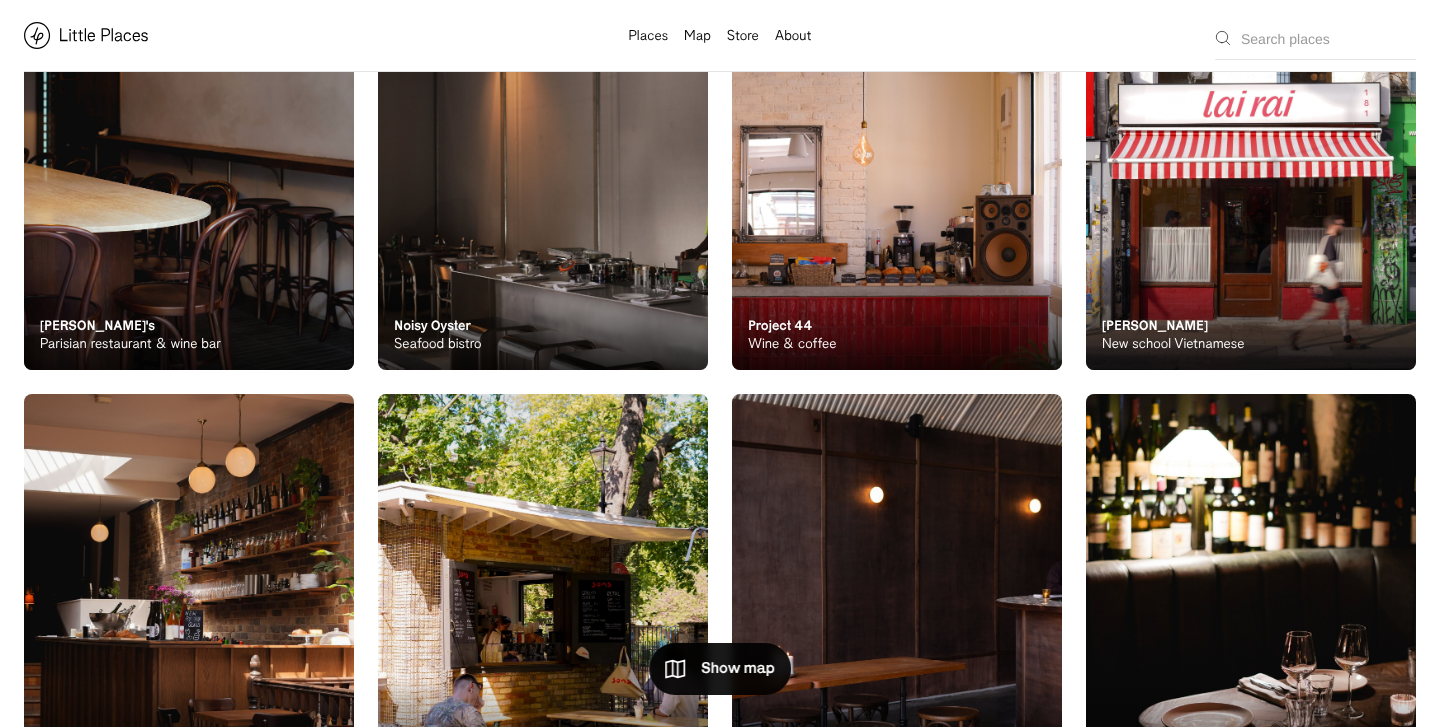 scroll, scrollTop: 1981, scrollLeft: 0, axis: vertical 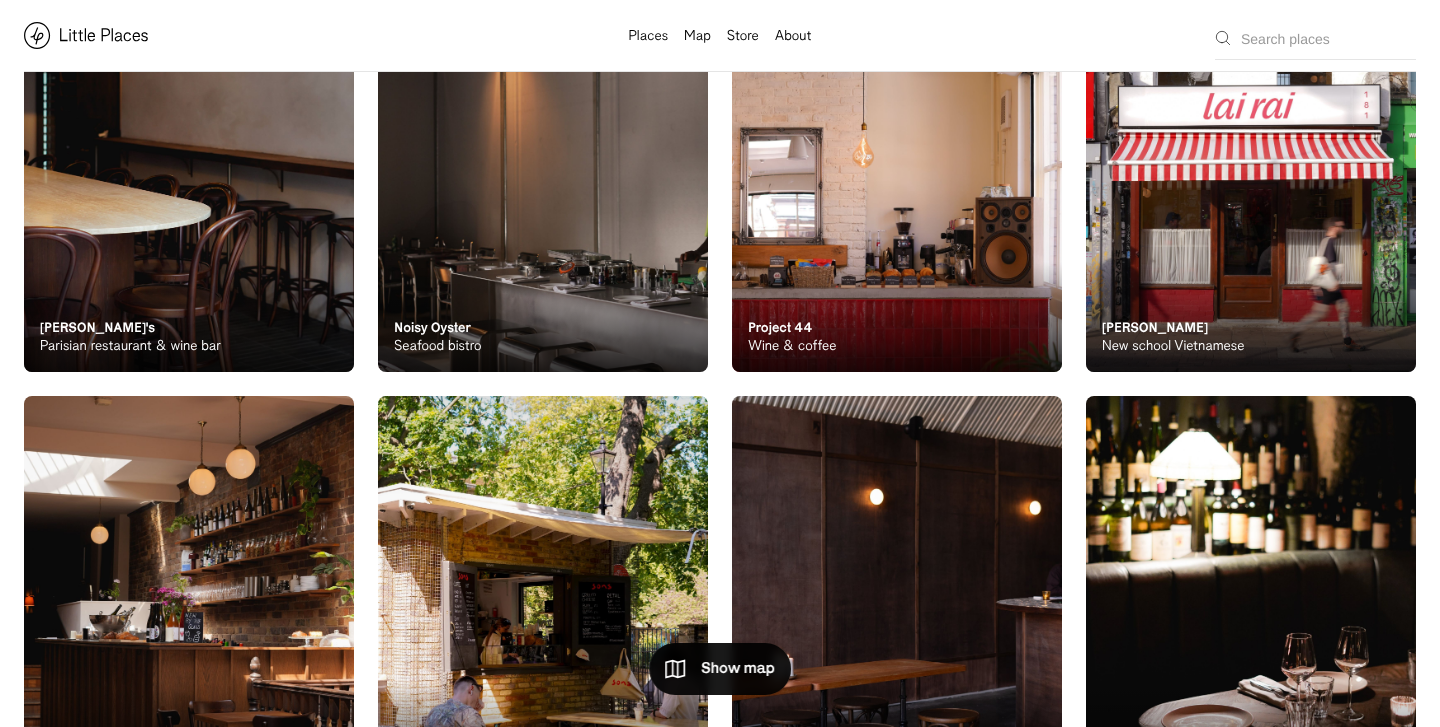 click at bounding box center [897, 174] 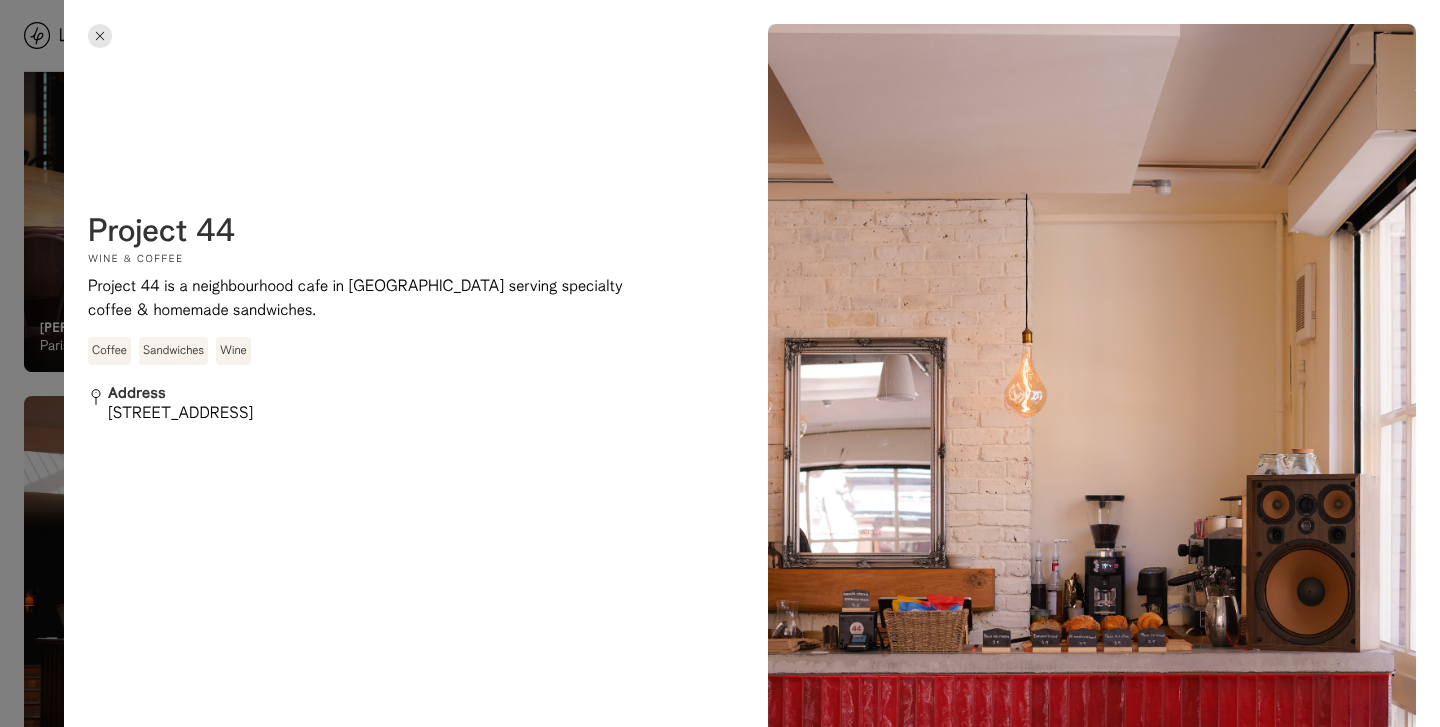 scroll, scrollTop: 0, scrollLeft: 0, axis: both 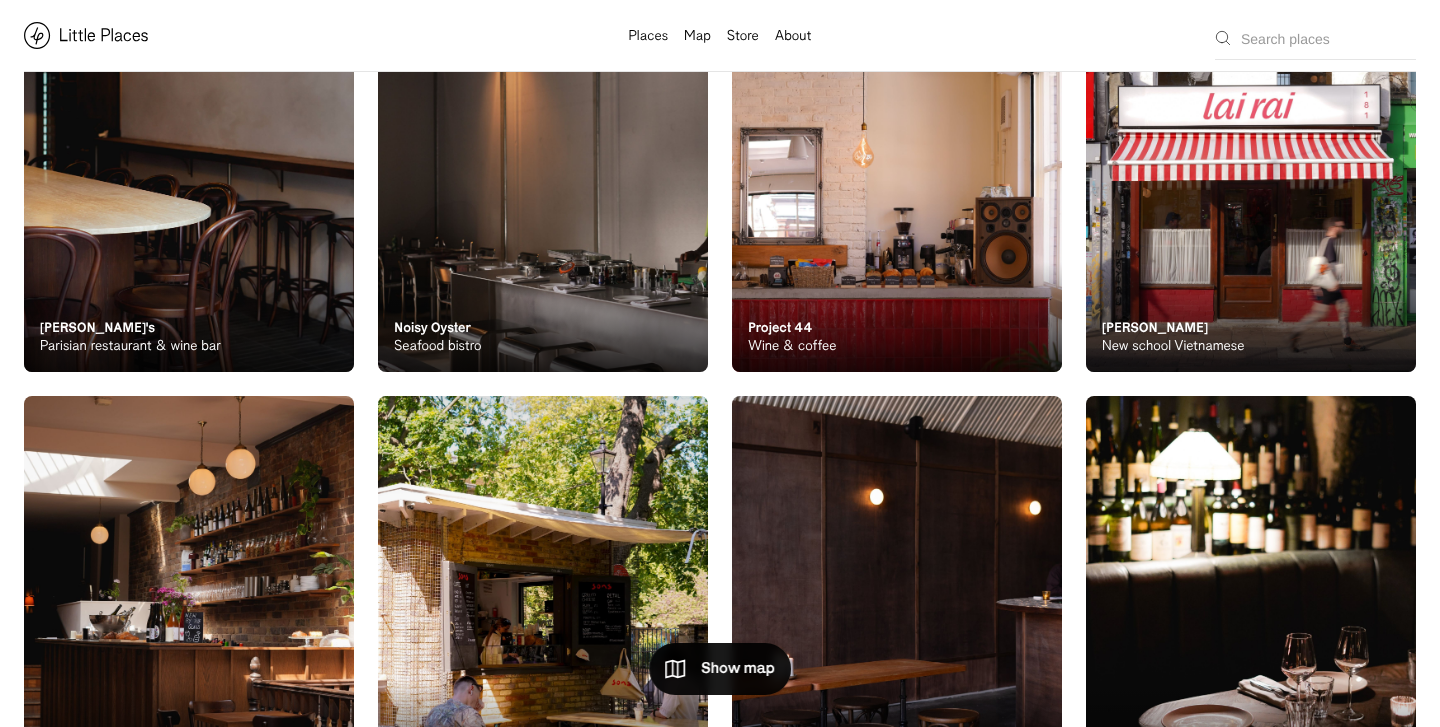 click at bounding box center (189, 174) 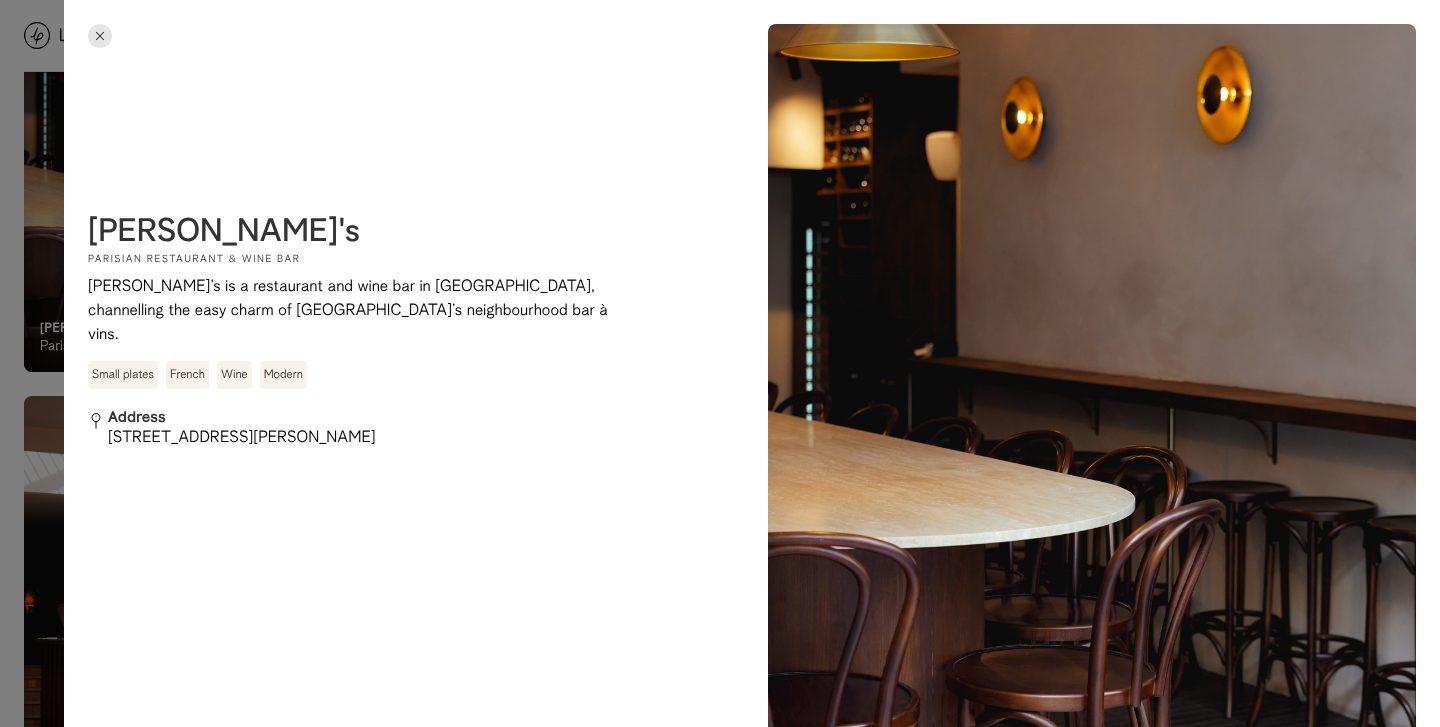 scroll, scrollTop: 0, scrollLeft: 0, axis: both 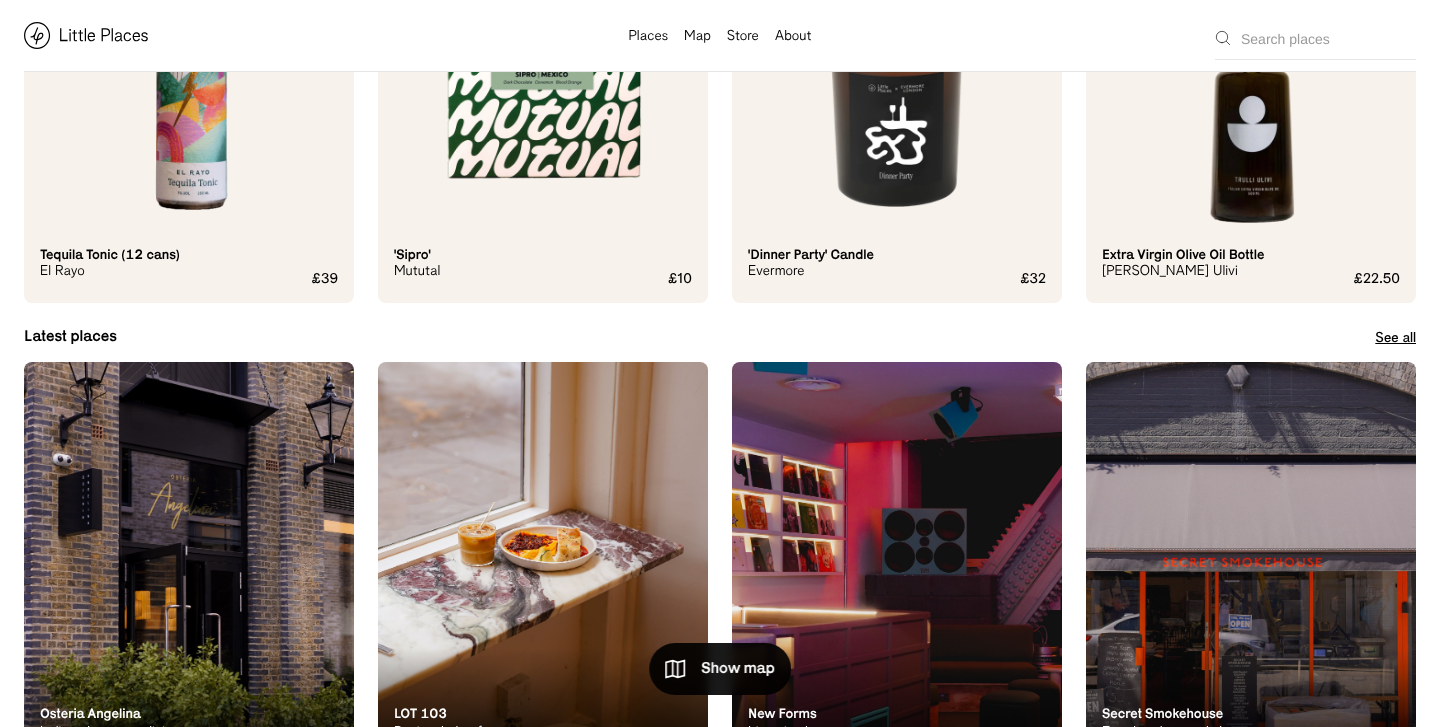 click on "Latest places" at bounding box center (70, 336) 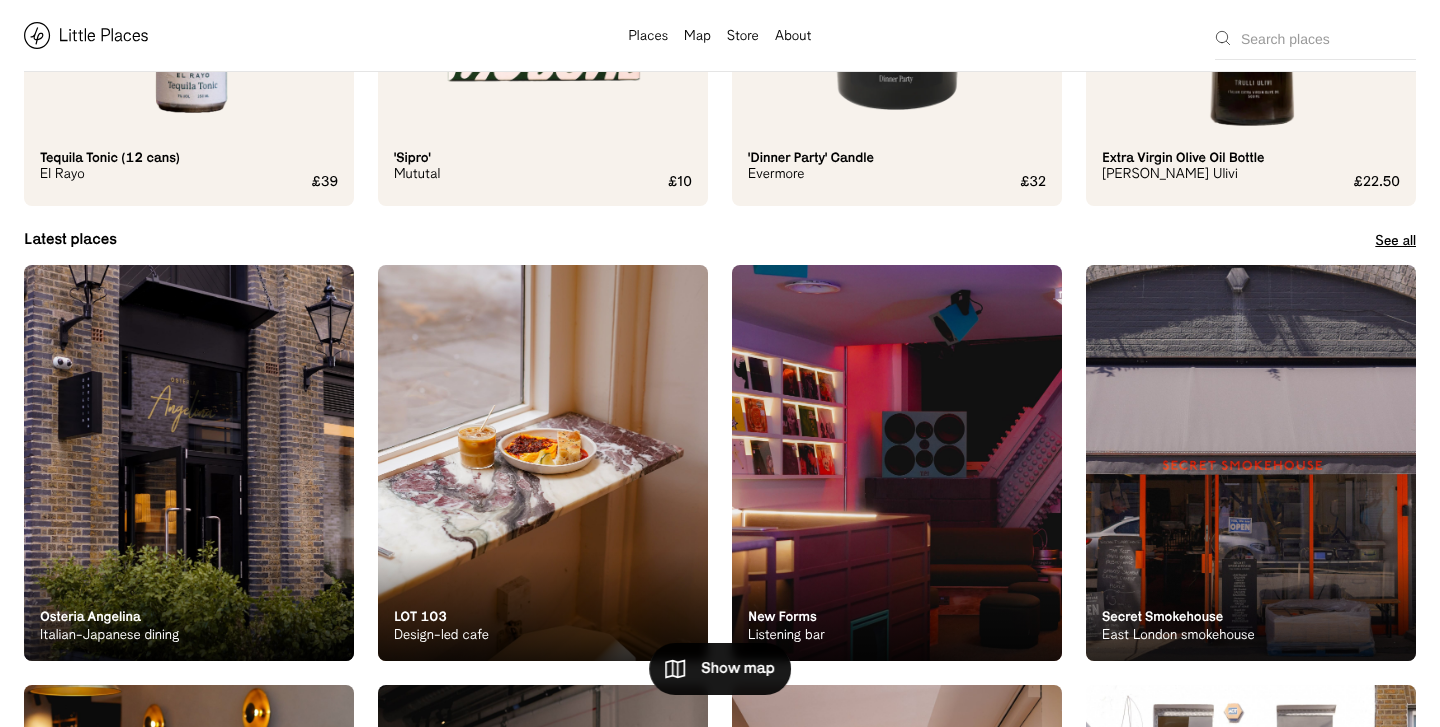 click on "See all" at bounding box center [1395, 242] 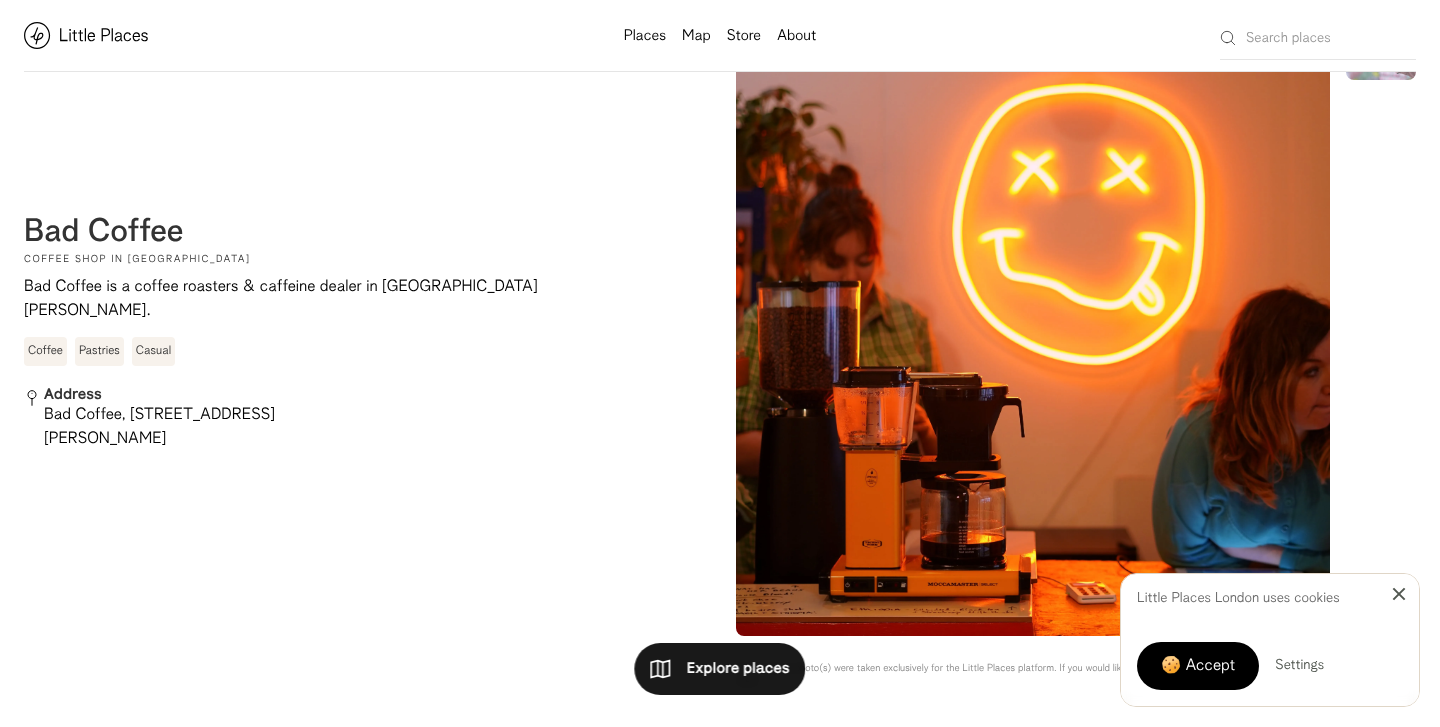scroll, scrollTop: 210, scrollLeft: 0, axis: vertical 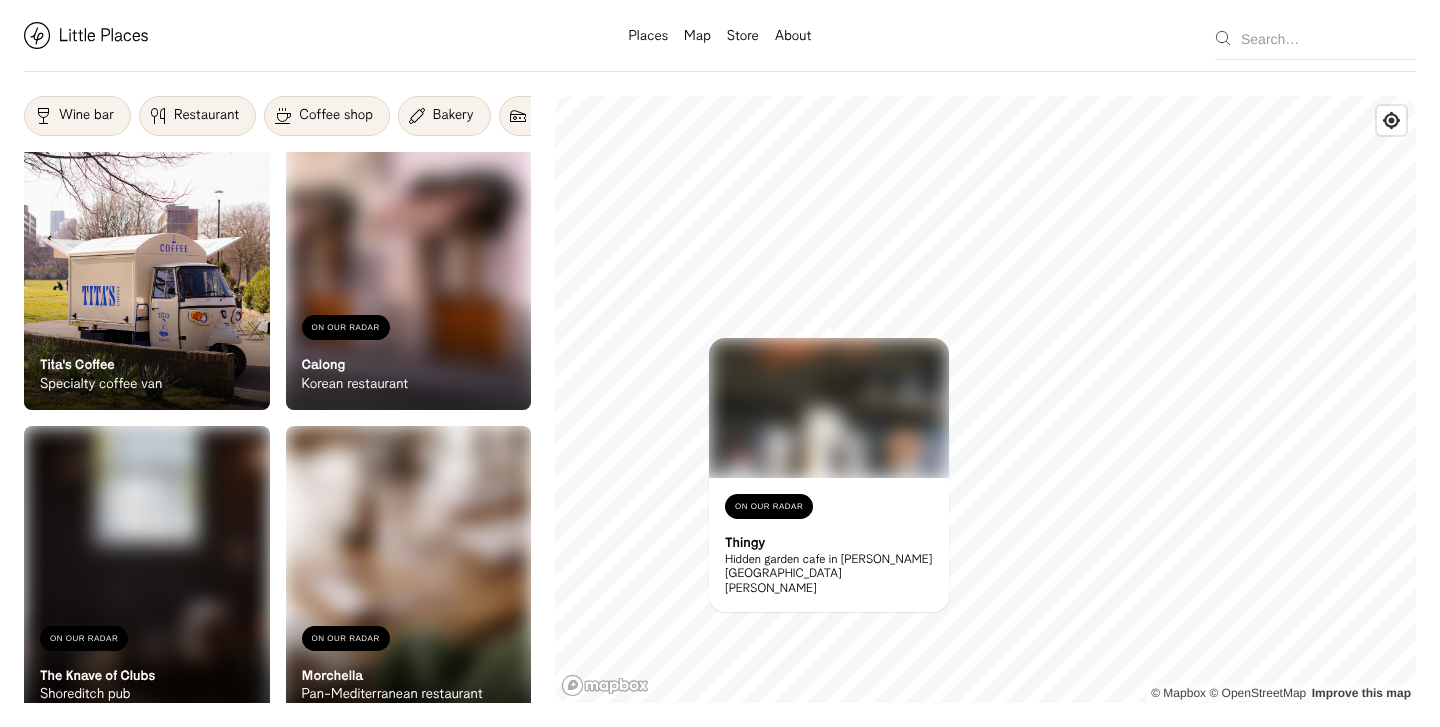 click on "On Our Radar Thingy Hidden garden cafe in Hackney Wick" at bounding box center (829, 545) 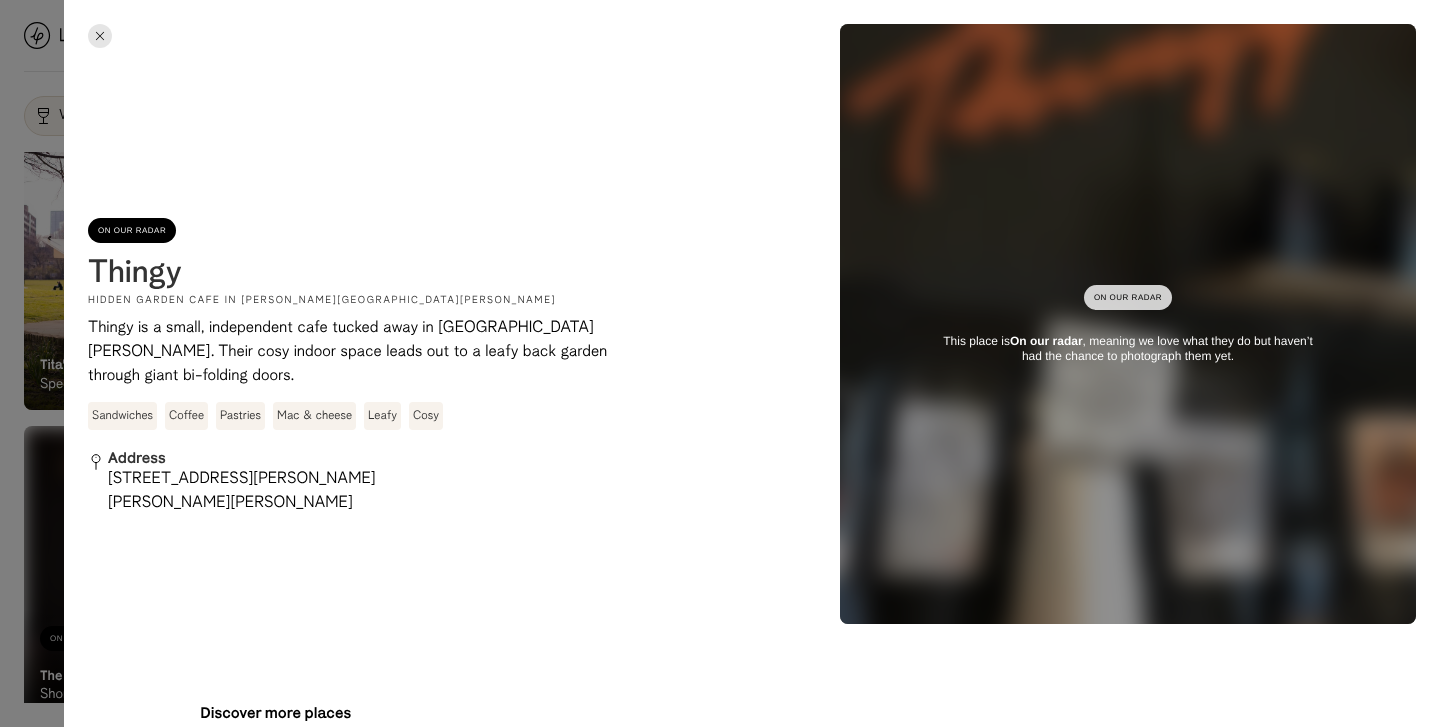 scroll, scrollTop: 17, scrollLeft: 0, axis: vertical 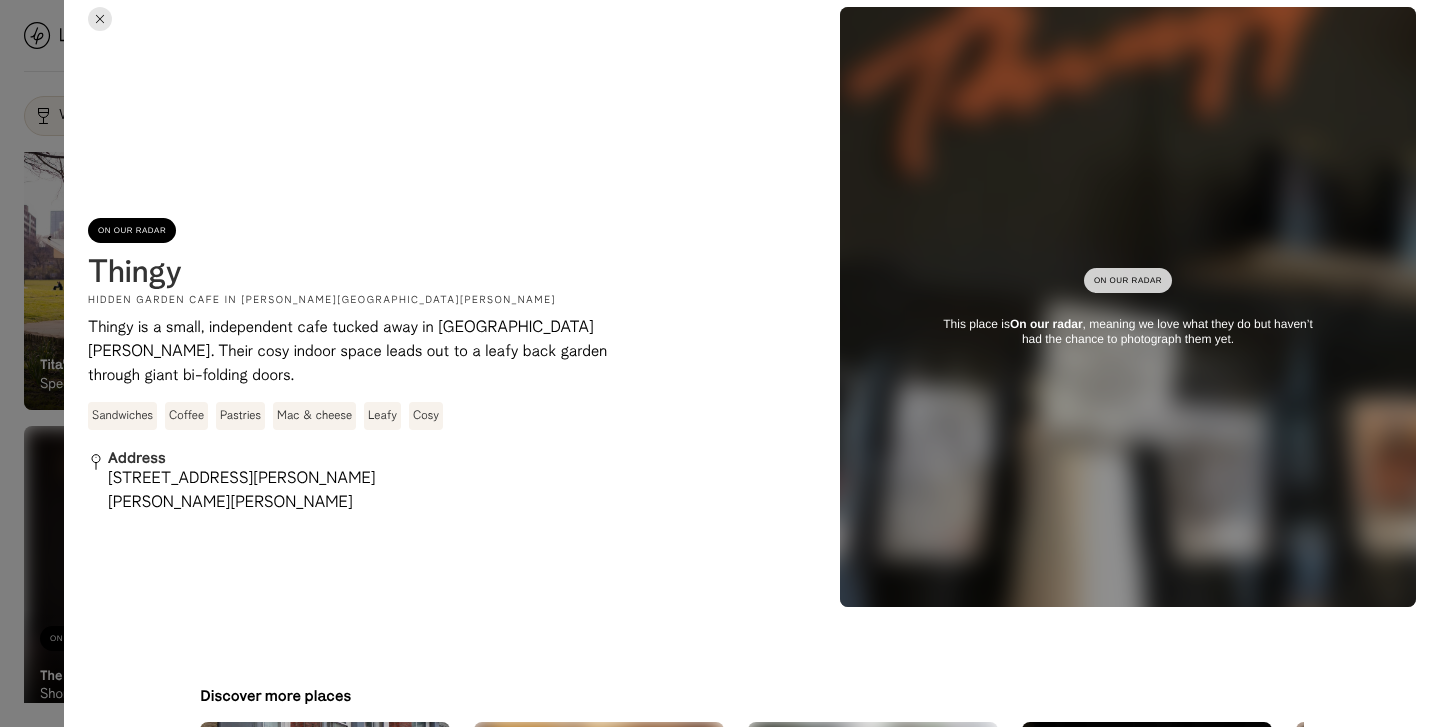 click at bounding box center [100, 19] 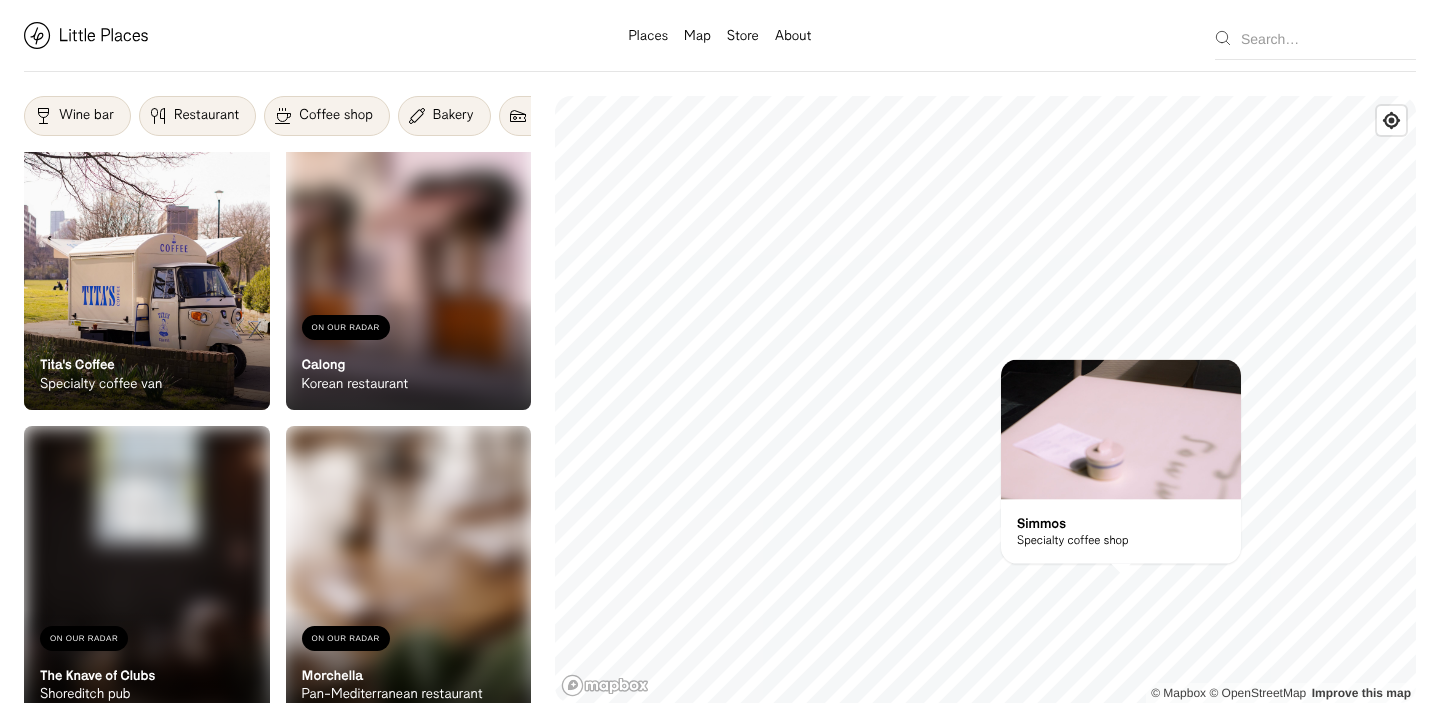 click on "On Our Radar Simmos Specialty coffee shop" at bounding box center (1121, 532) 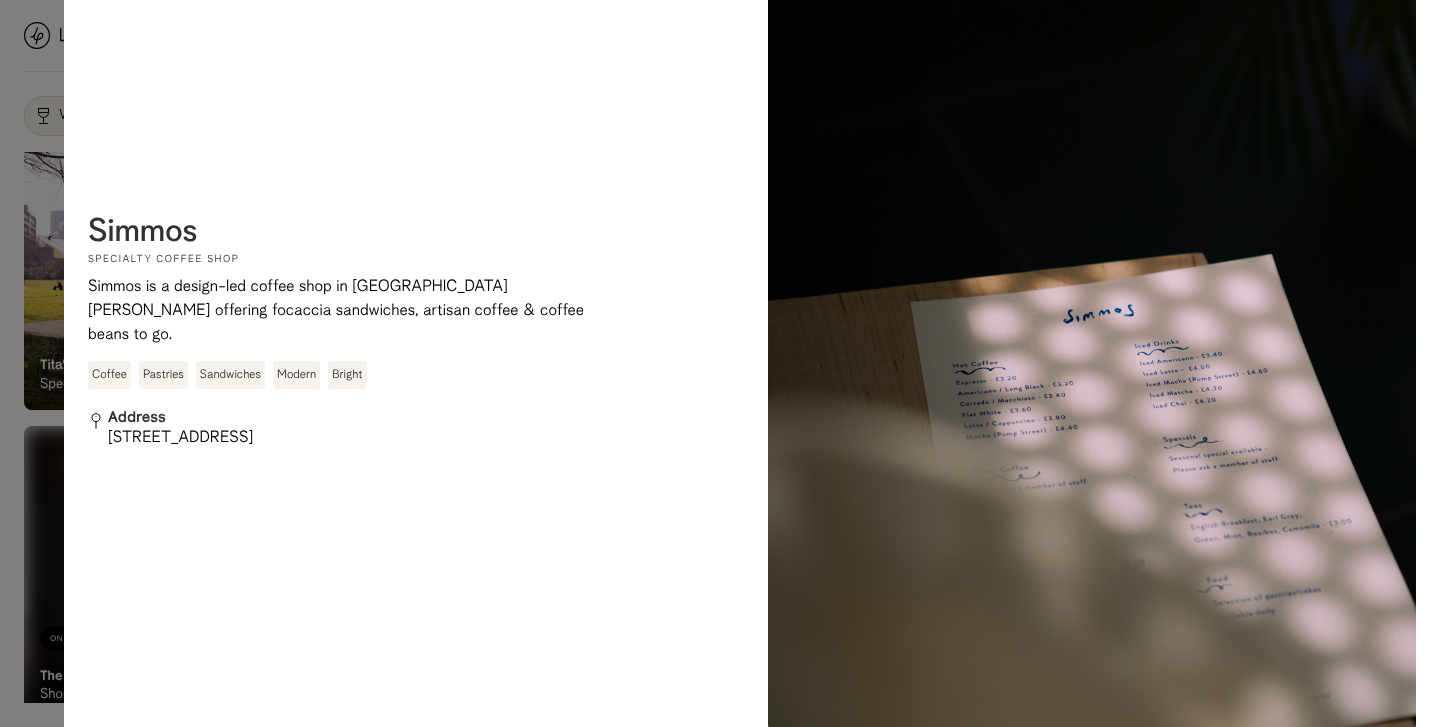 scroll, scrollTop: 1774, scrollLeft: 0, axis: vertical 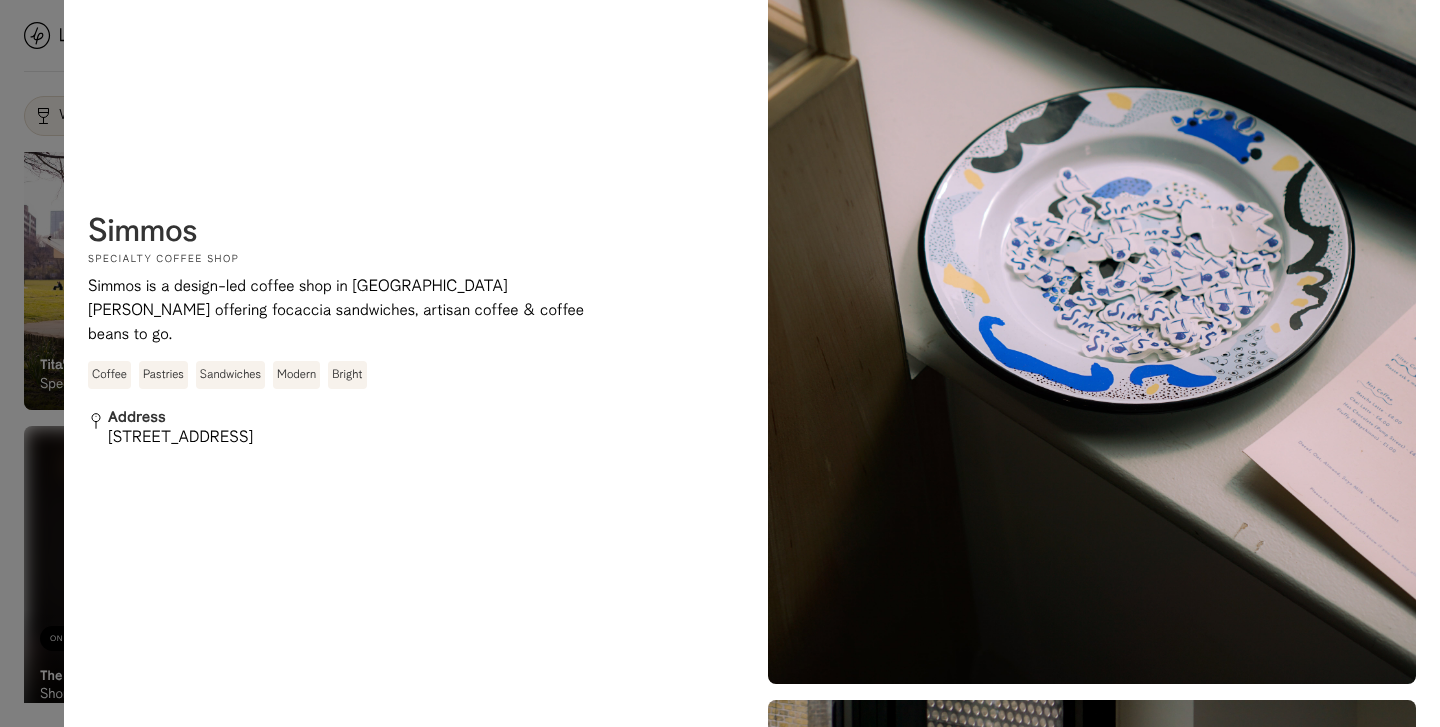 drag, startPoint x: 944, startPoint y: 555, endPoint x: 944, endPoint y: 356, distance: 199 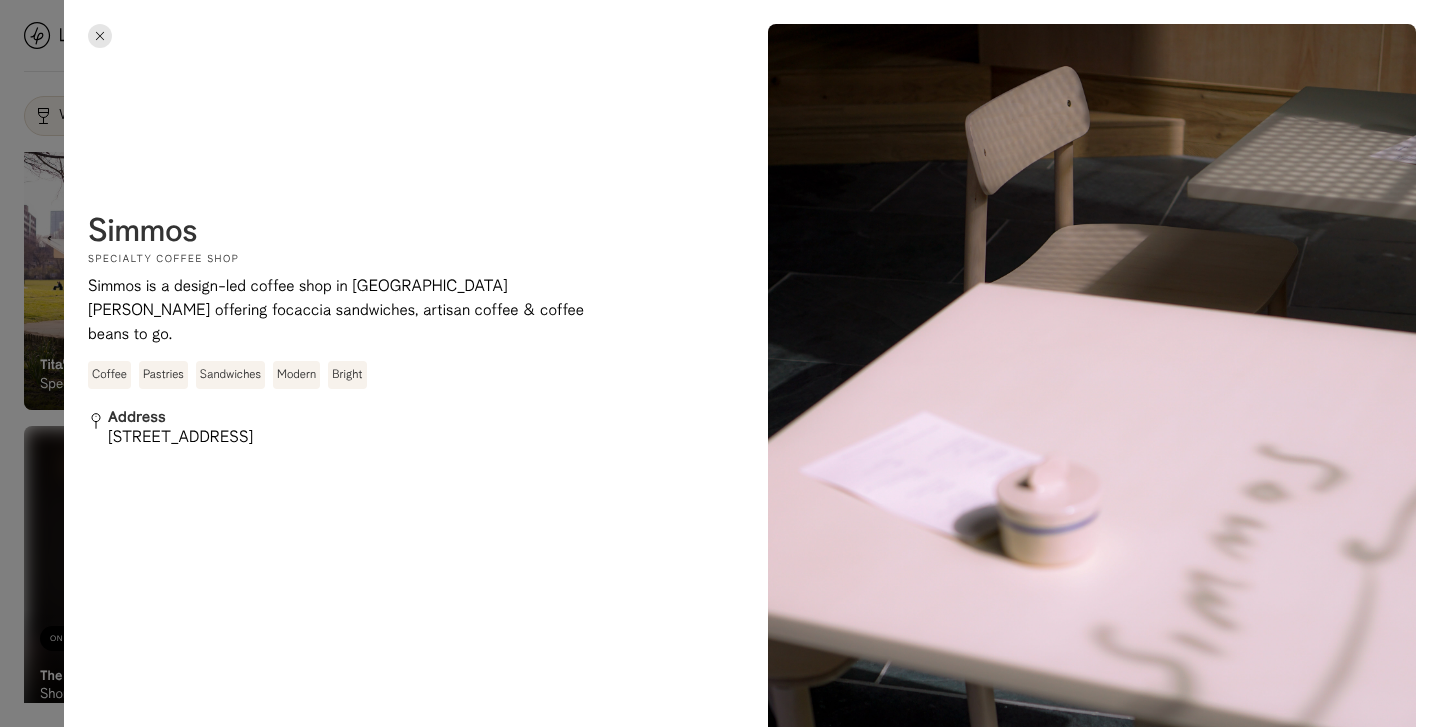 scroll, scrollTop: 0, scrollLeft: 0, axis: both 